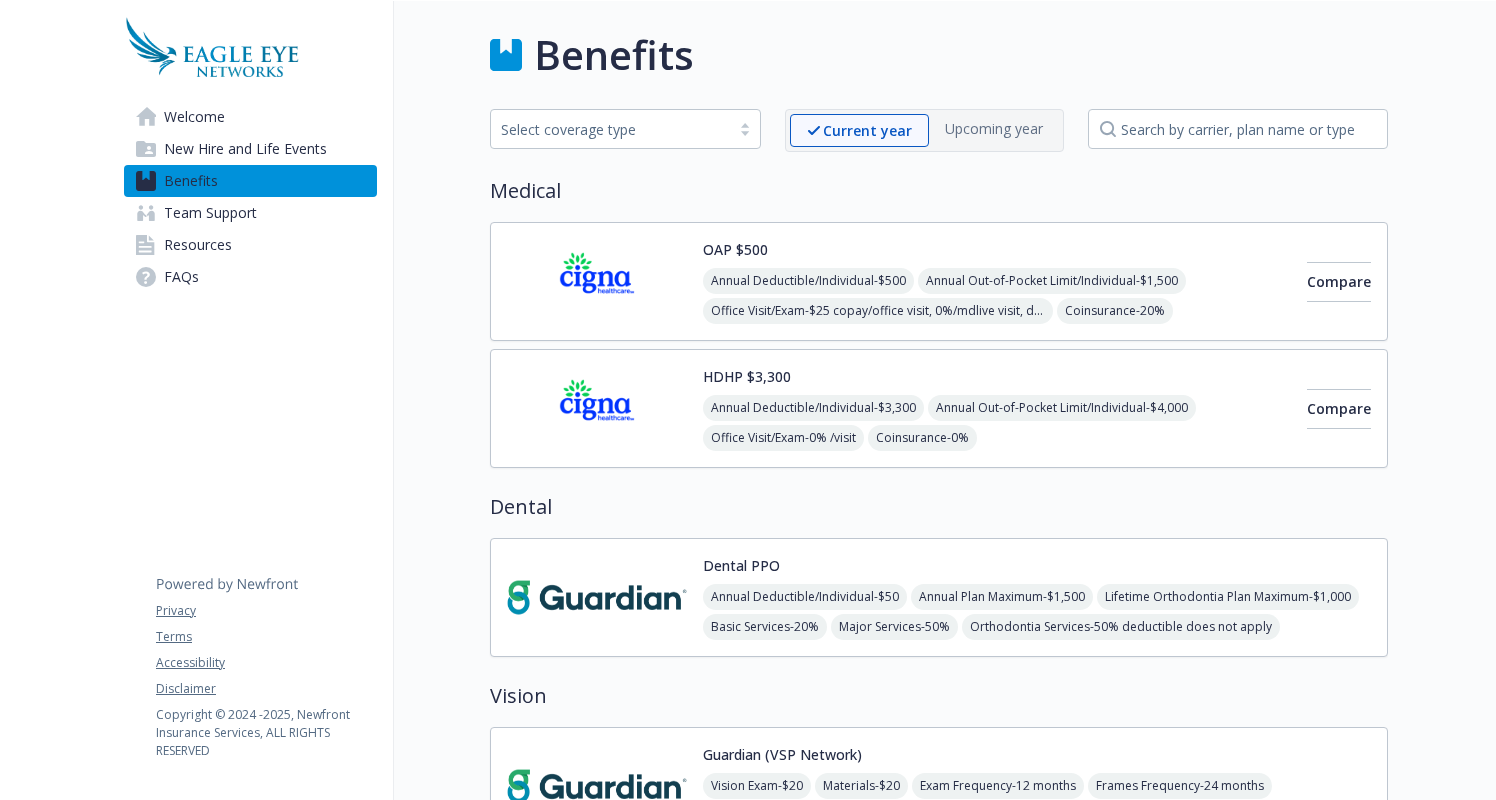 scroll, scrollTop: 0, scrollLeft: 0, axis: both 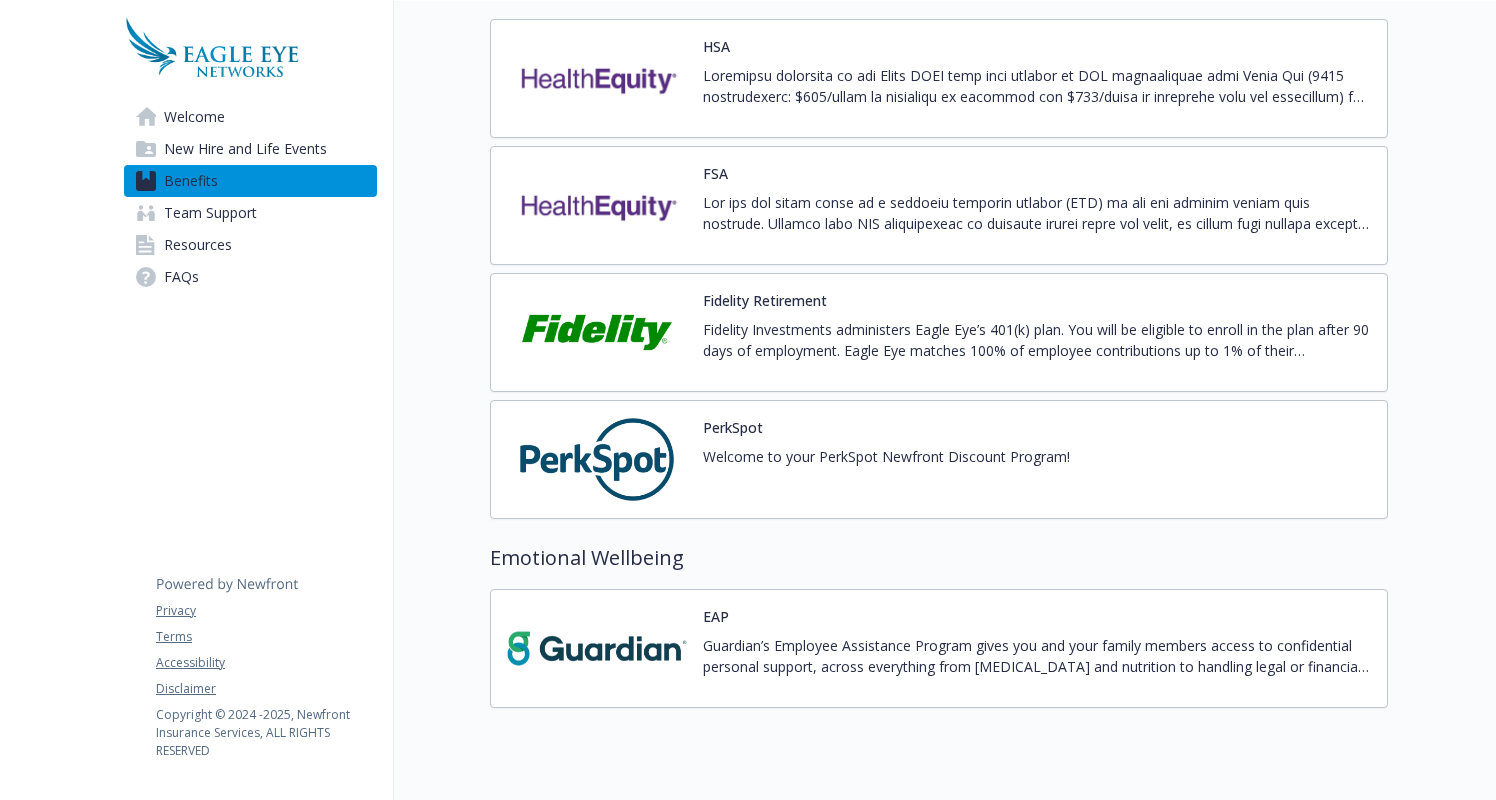 click at bounding box center (597, 459) 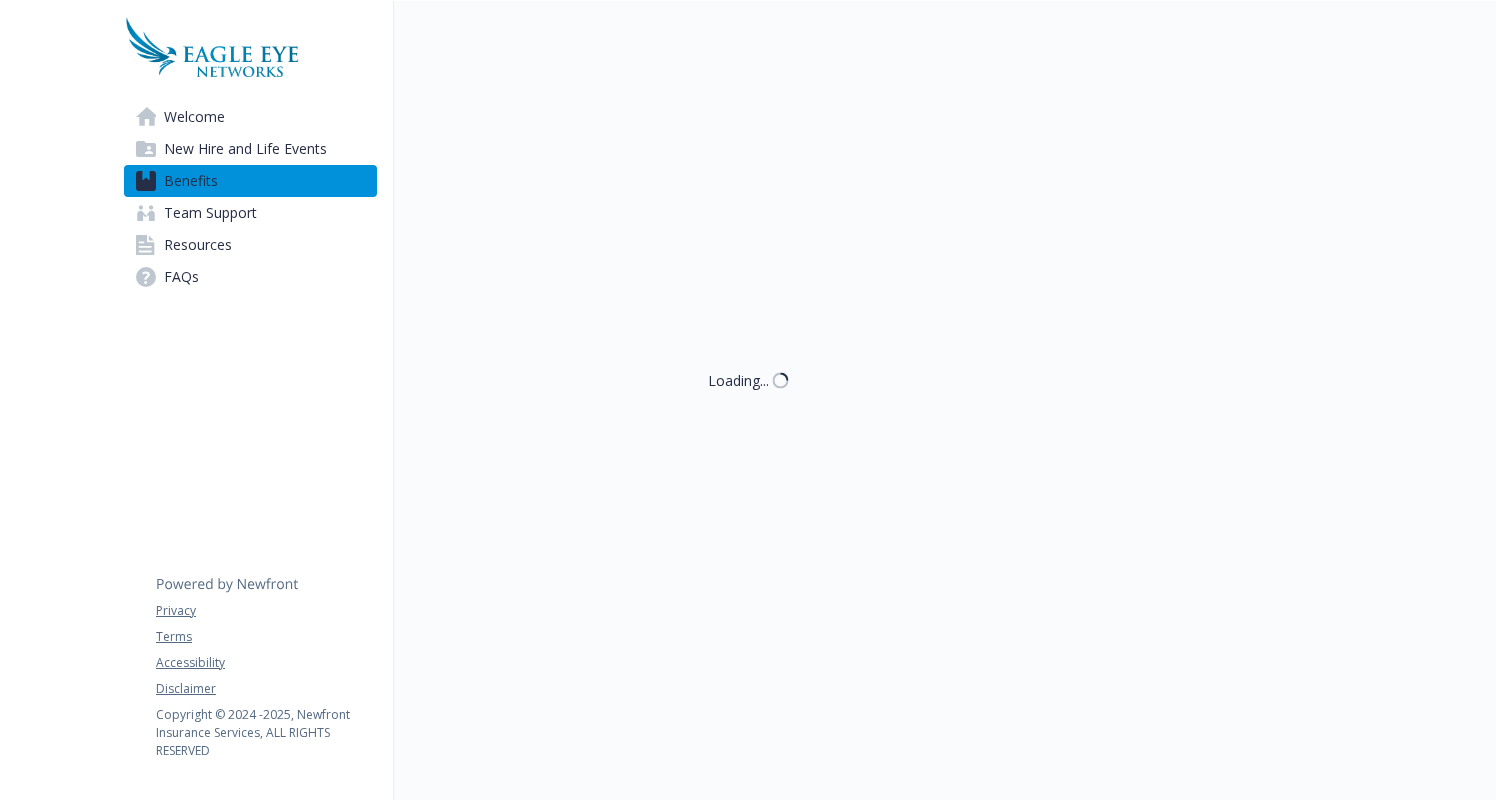 scroll, scrollTop: 1845, scrollLeft: 0, axis: vertical 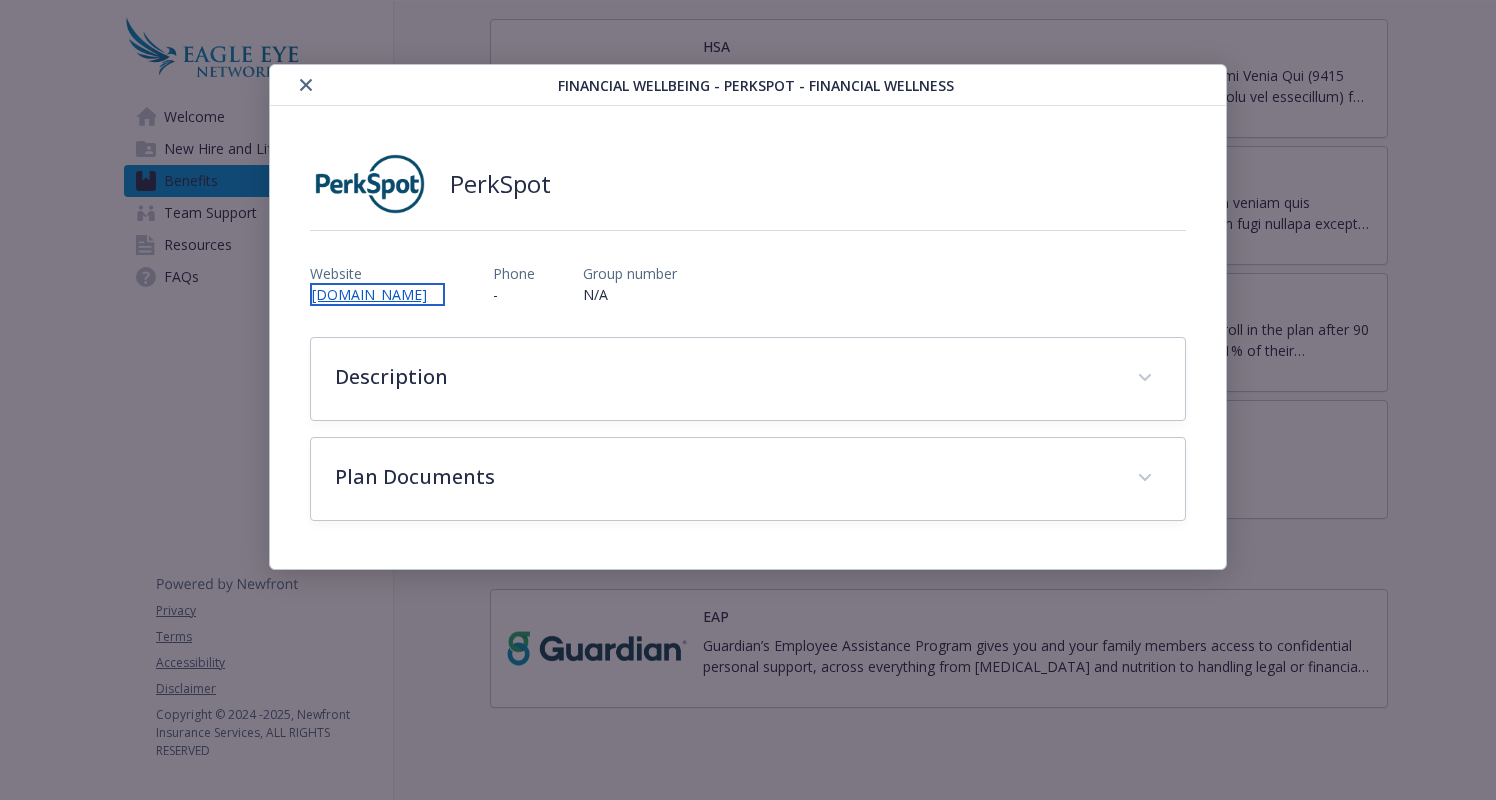 click on "[DOMAIN_NAME]" at bounding box center [377, 294] 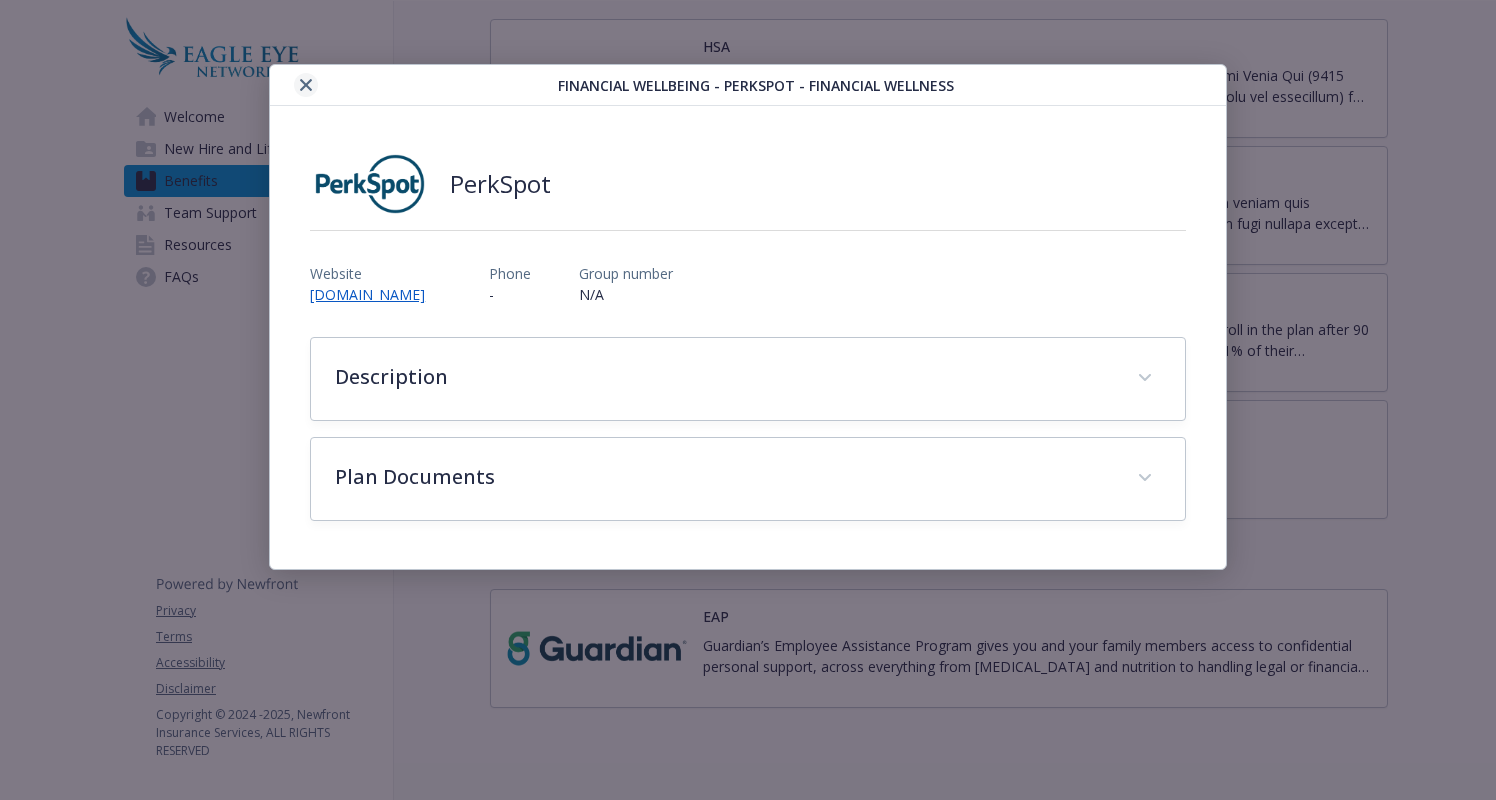 click at bounding box center [306, 85] 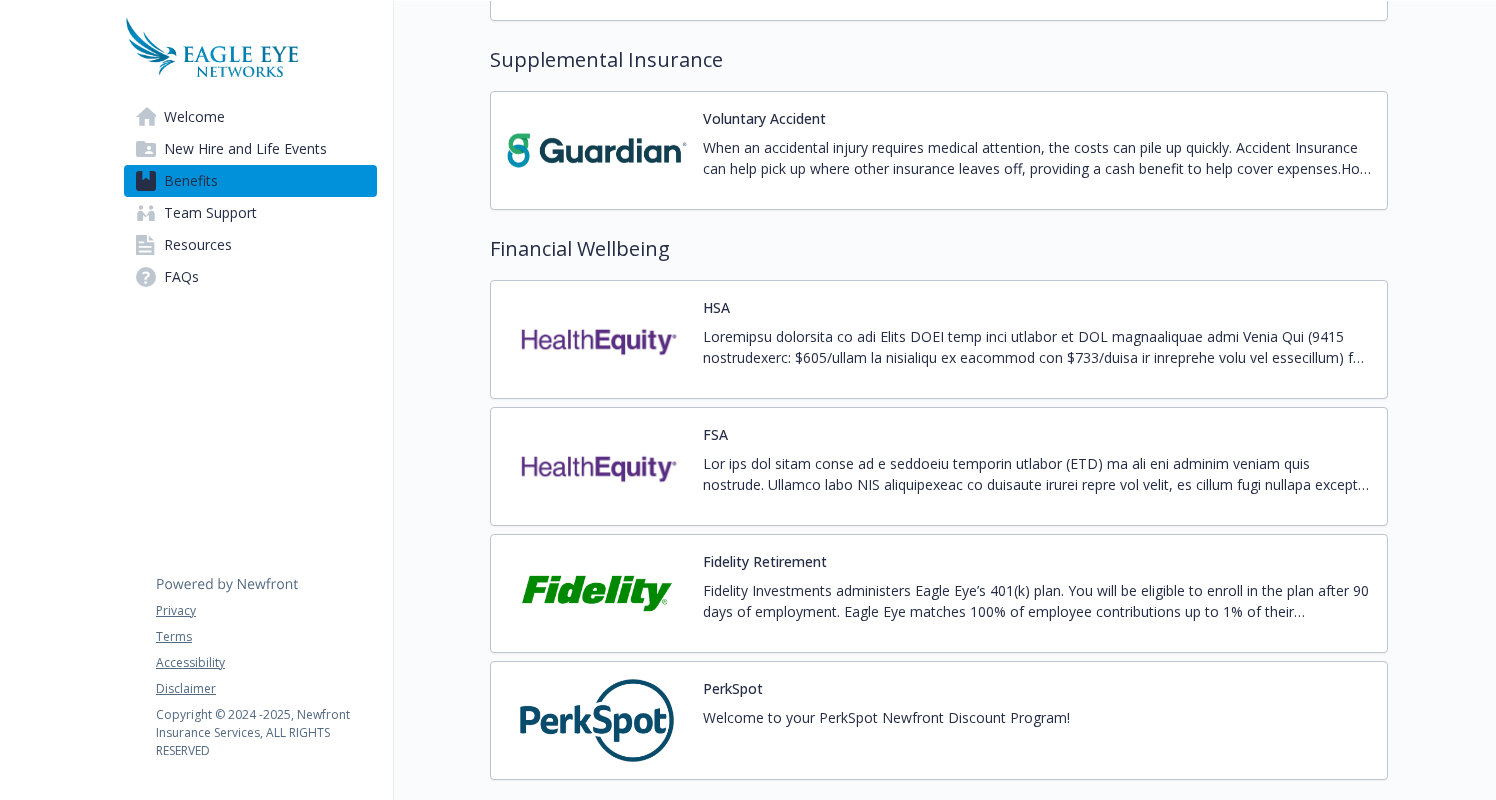scroll, scrollTop: 1552, scrollLeft: 0, axis: vertical 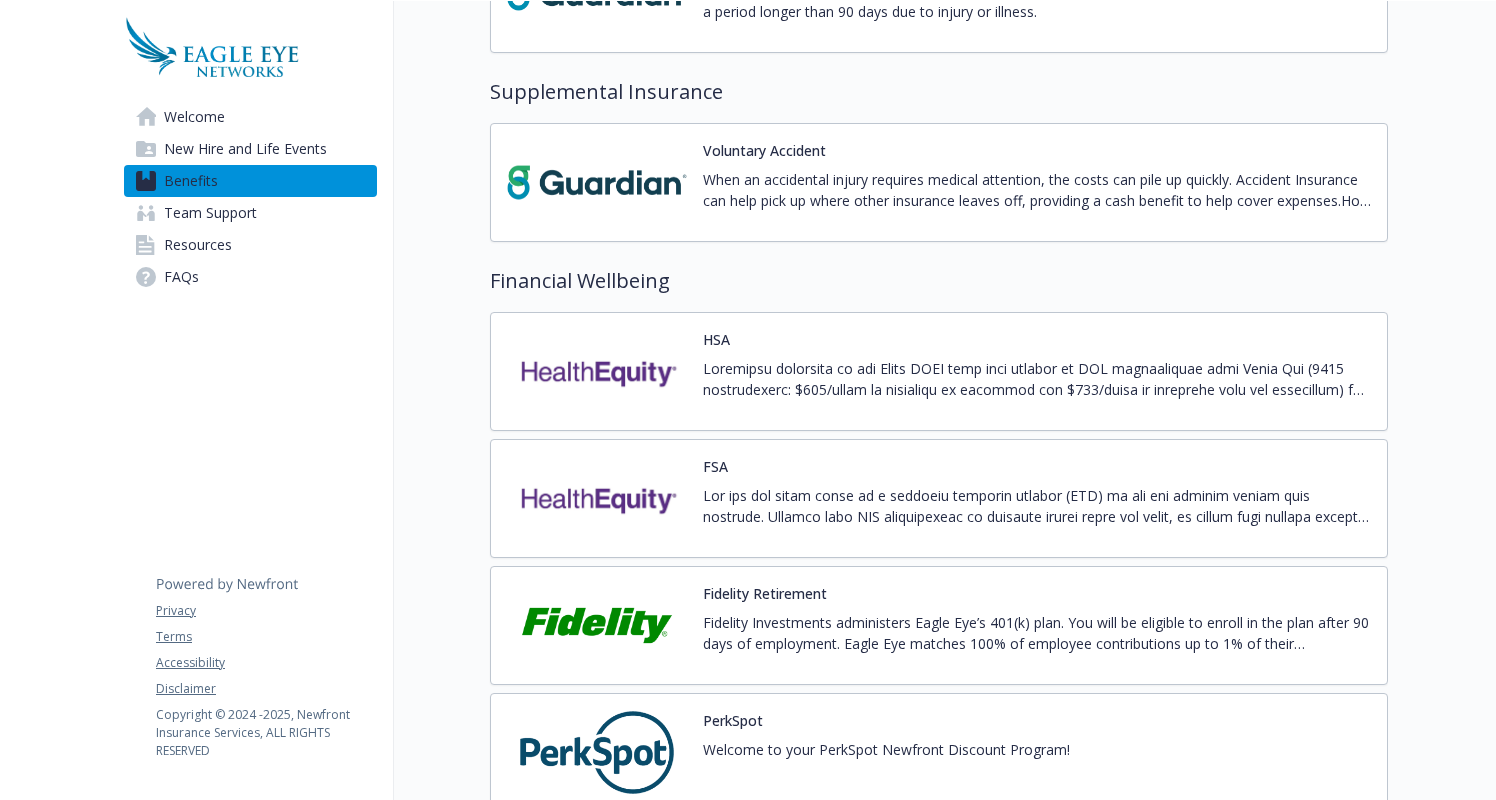 click on "FSA" at bounding box center (1037, 498) 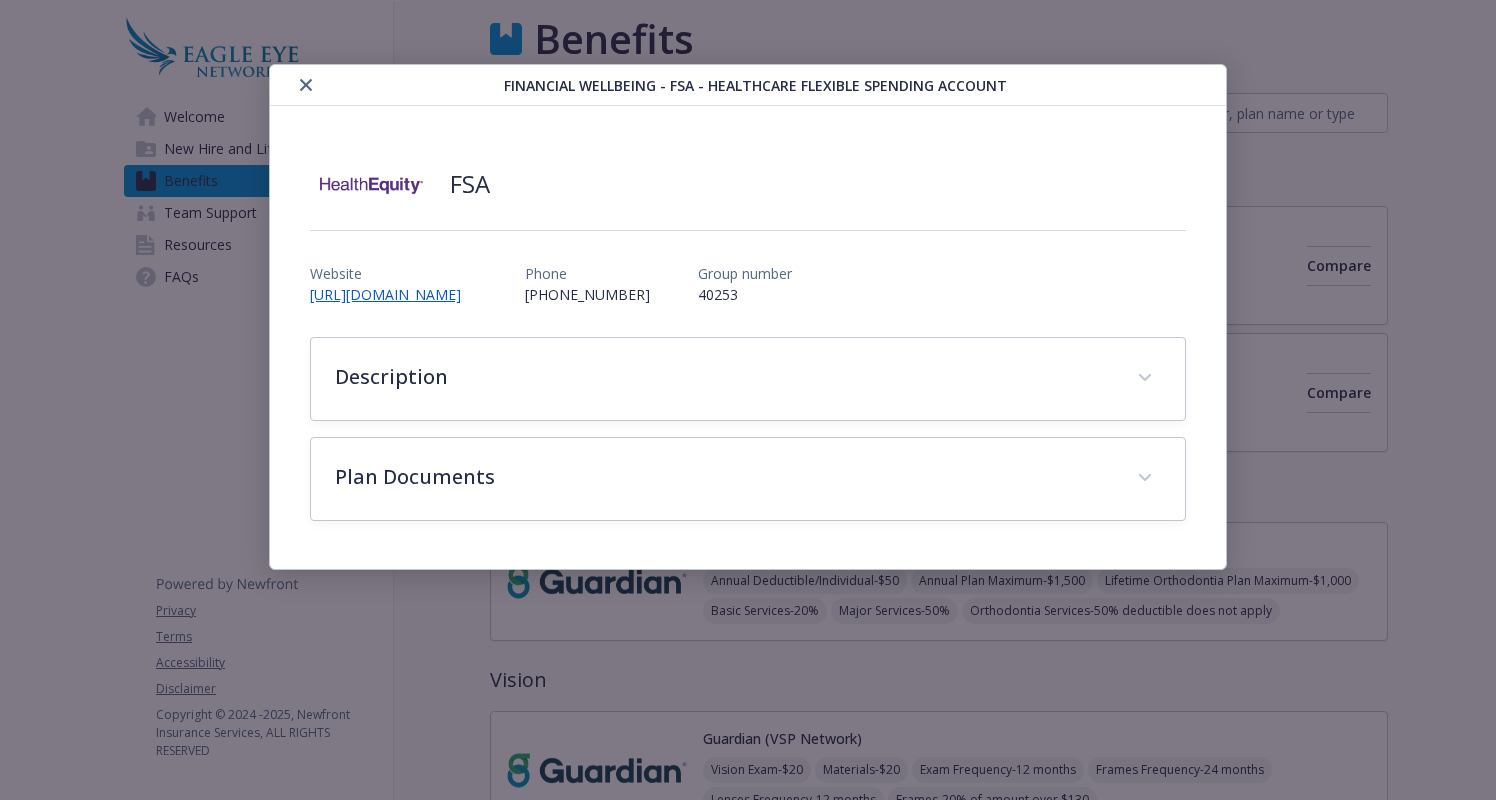 scroll, scrollTop: 1552, scrollLeft: 0, axis: vertical 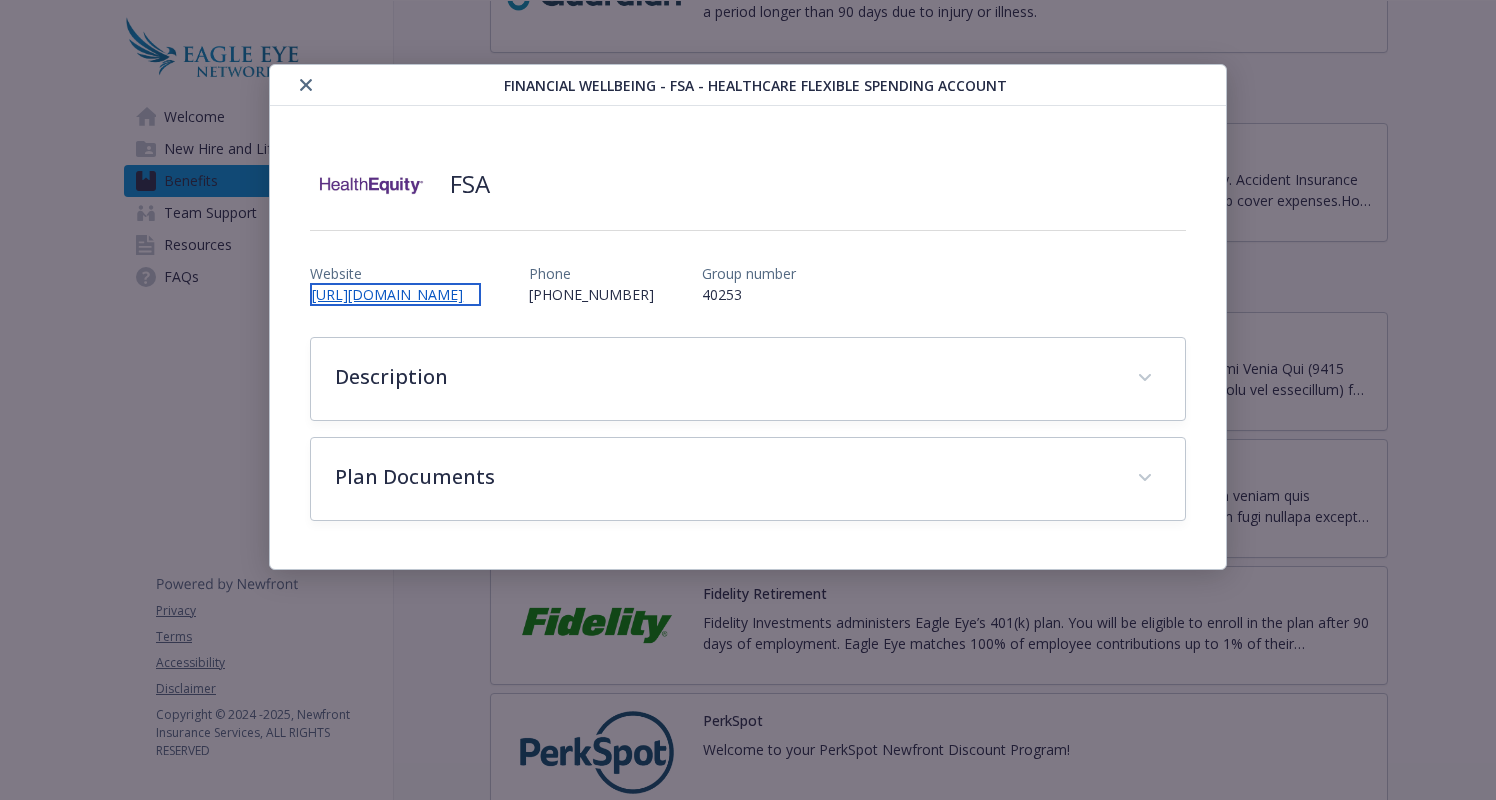 click on "[URL][DOMAIN_NAME]" at bounding box center [395, 294] 